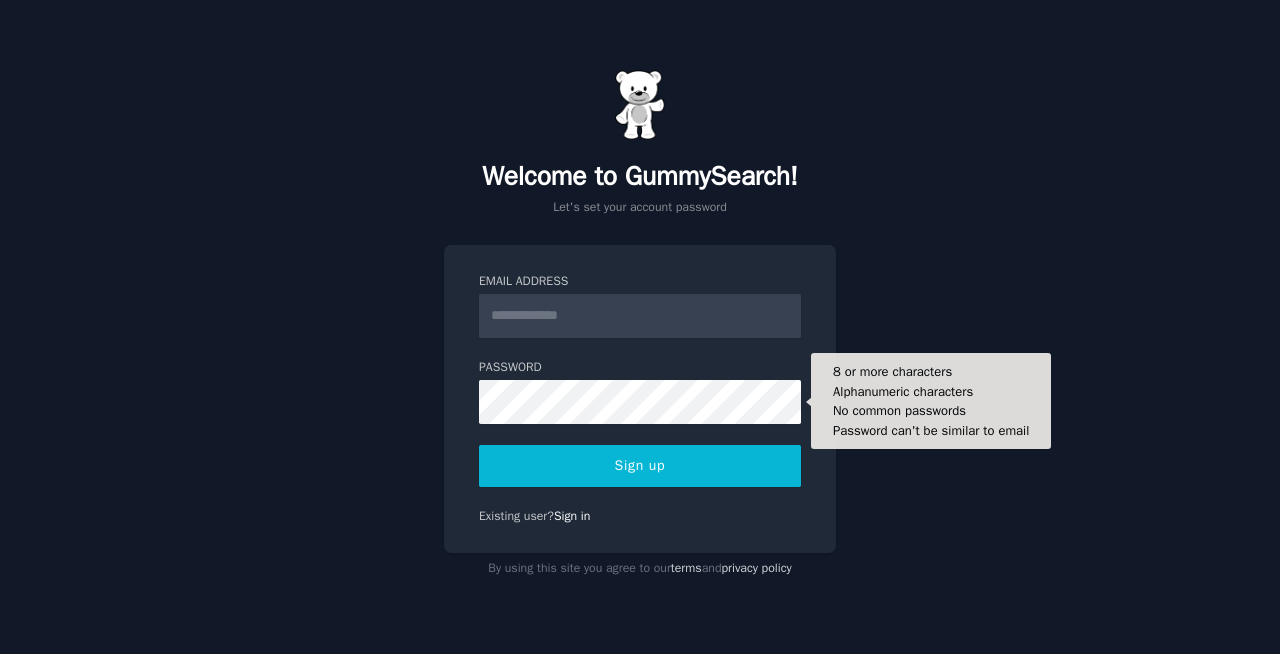 scroll, scrollTop: 0, scrollLeft: 0, axis: both 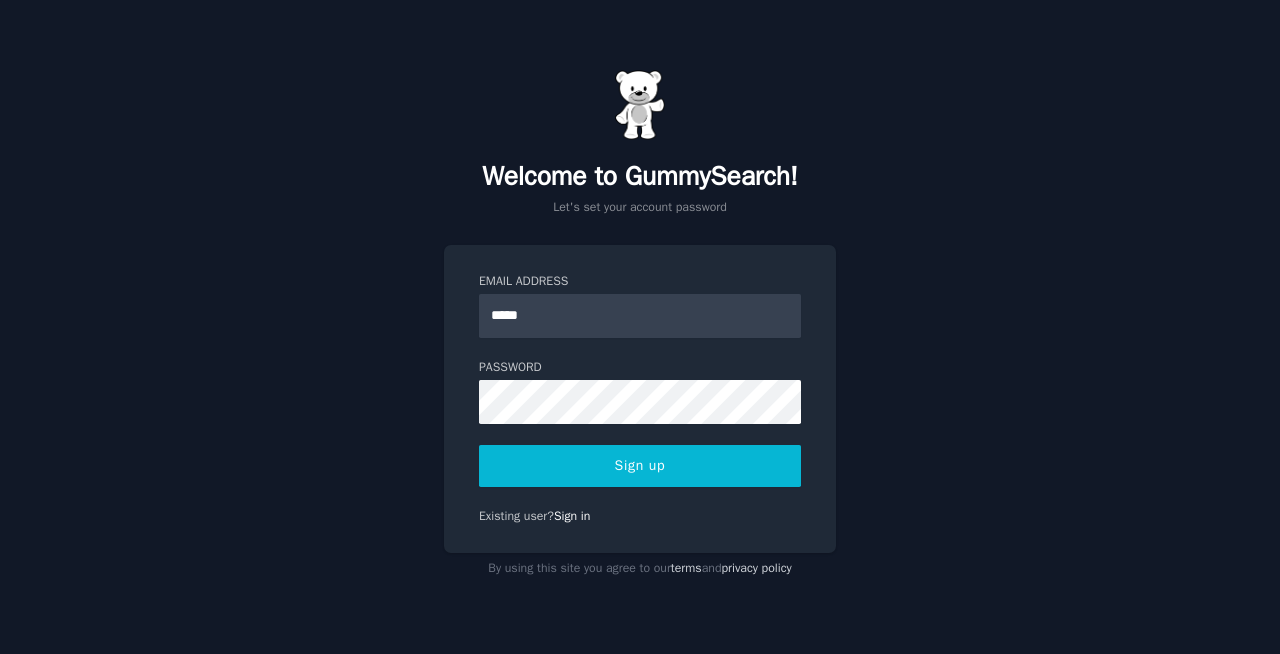 type on "**********" 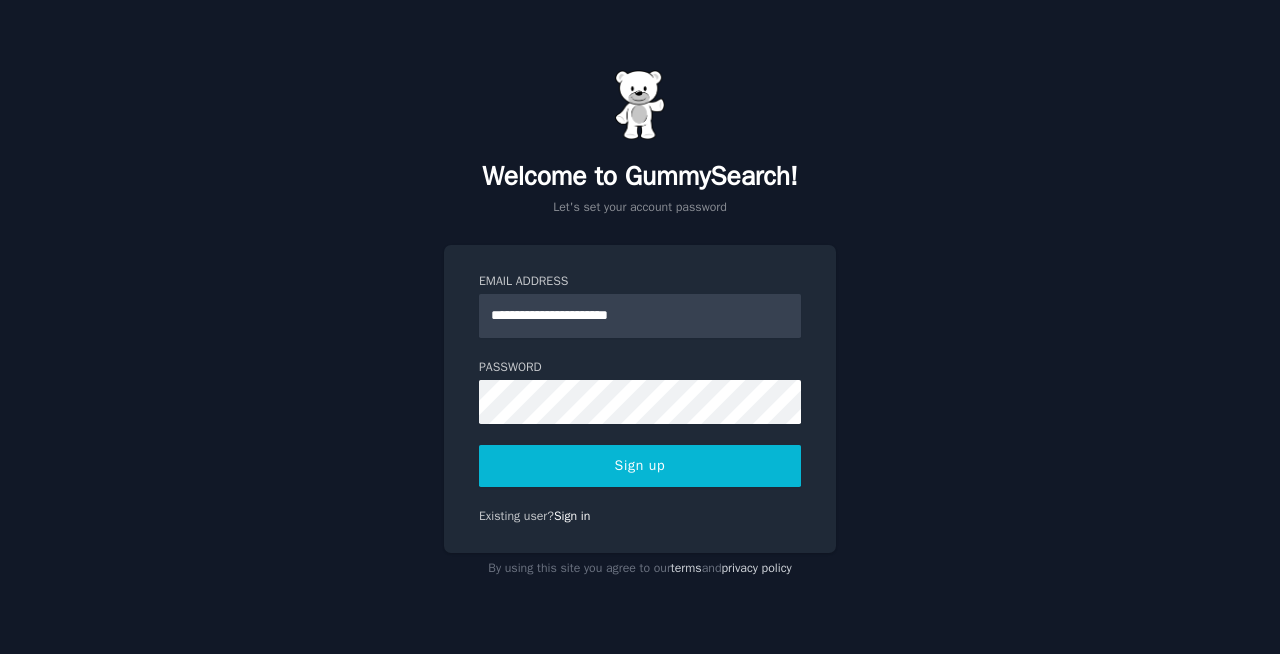 click on "Sign up" at bounding box center [640, 466] 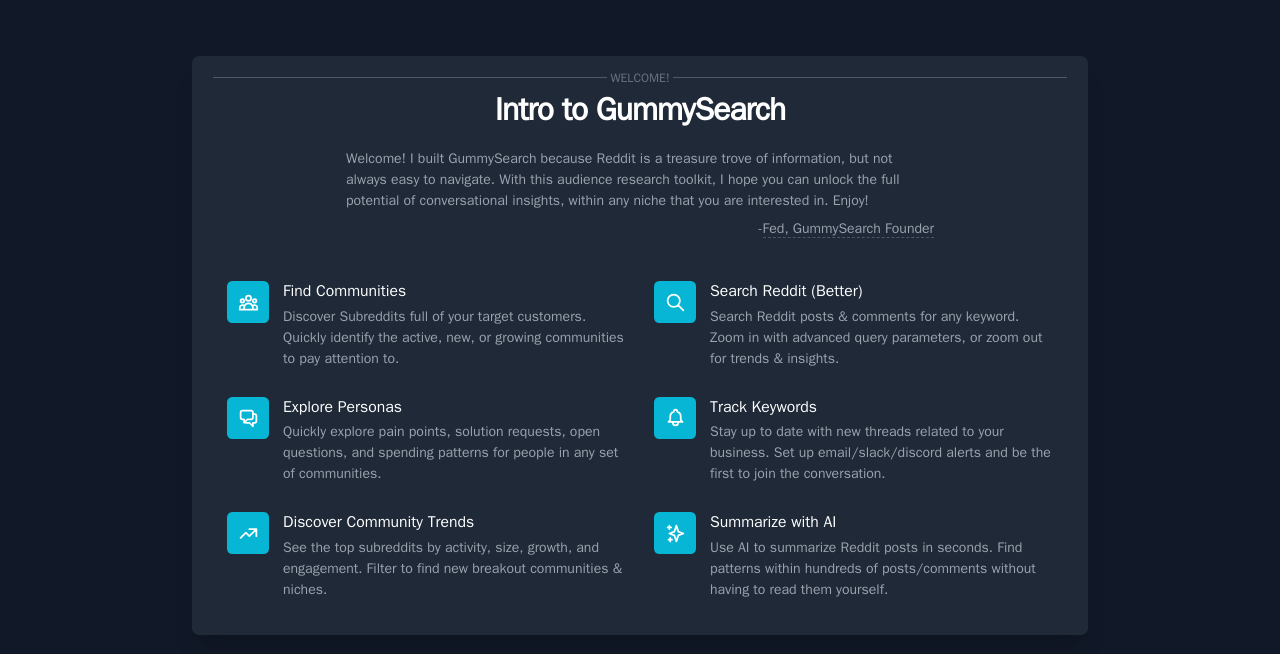 scroll, scrollTop: 0, scrollLeft: 0, axis: both 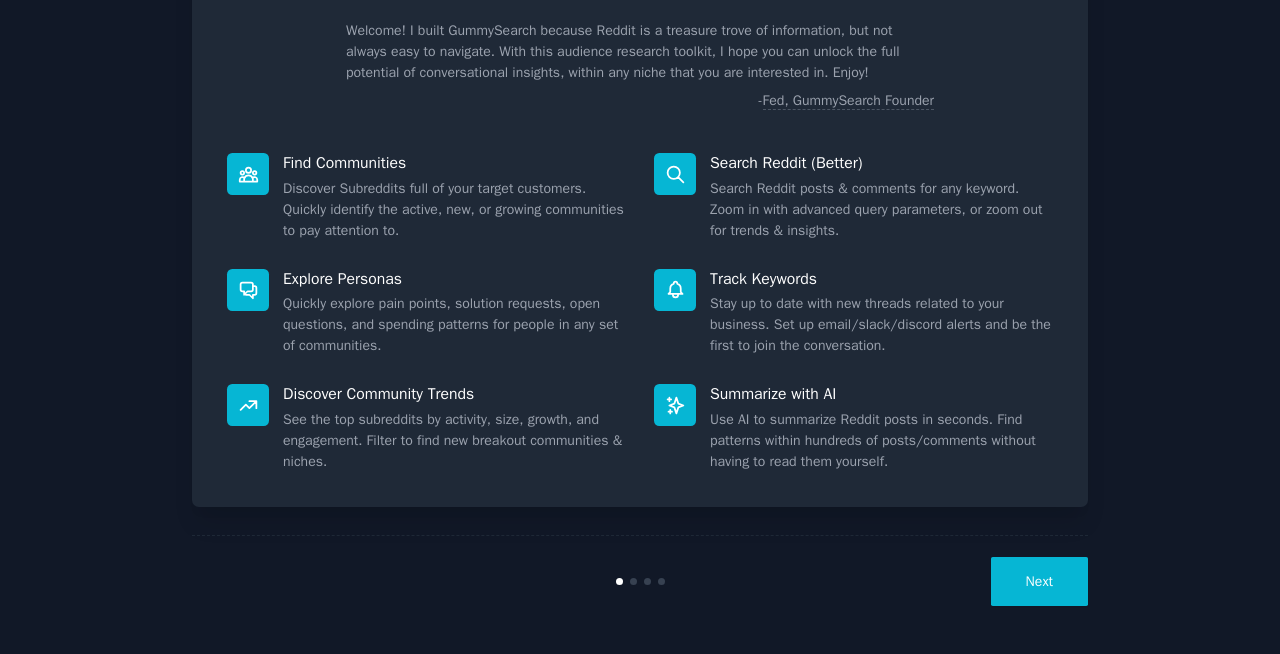 click on "Next" at bounding box center [640, 581] 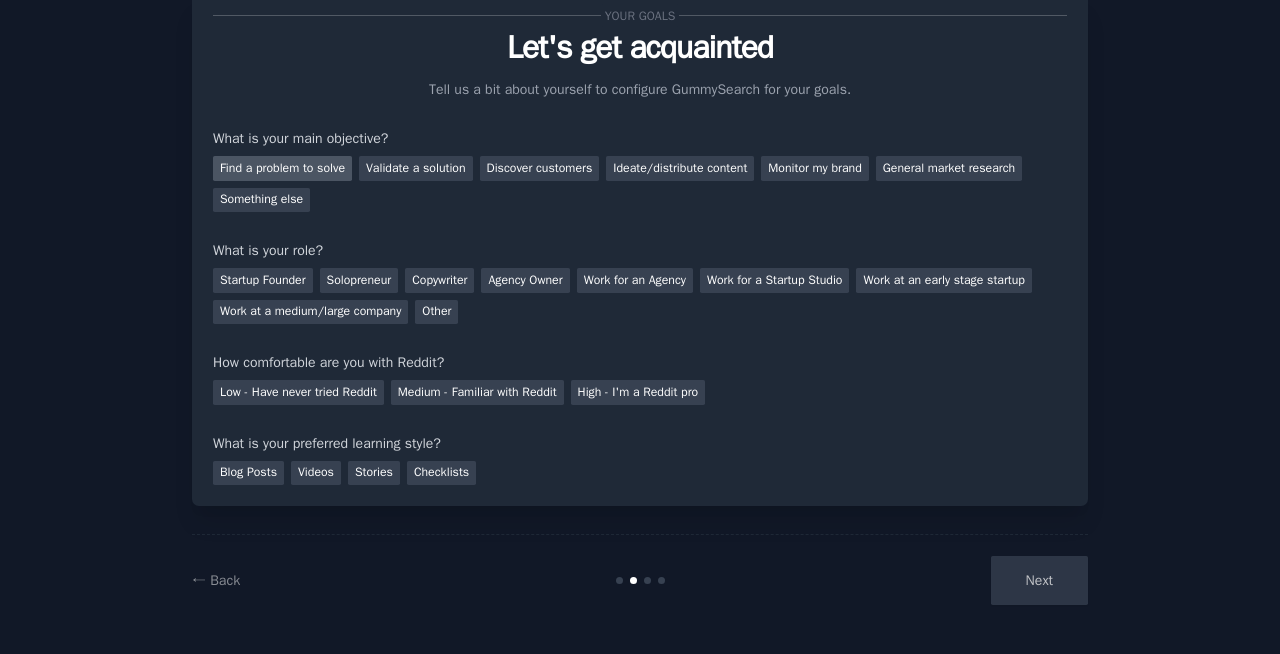 click on "Find a problem to solve" at bounding box center [282, 168] 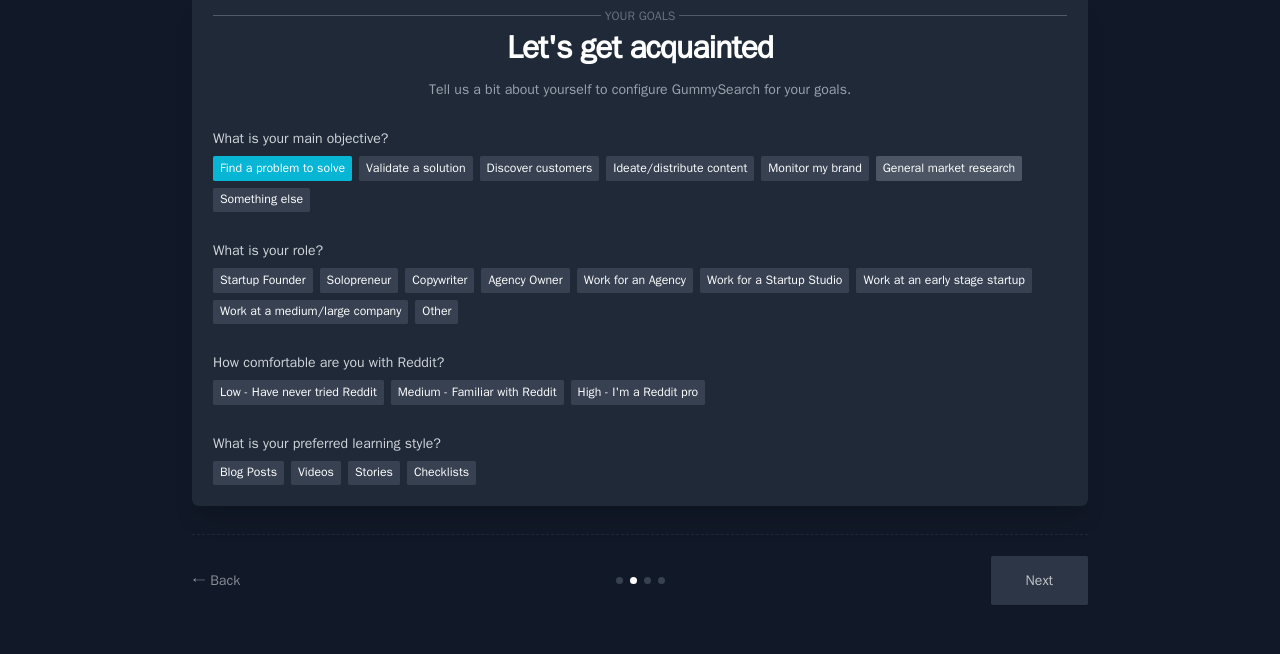 click on "General market research" at bounding box center (949, 168) 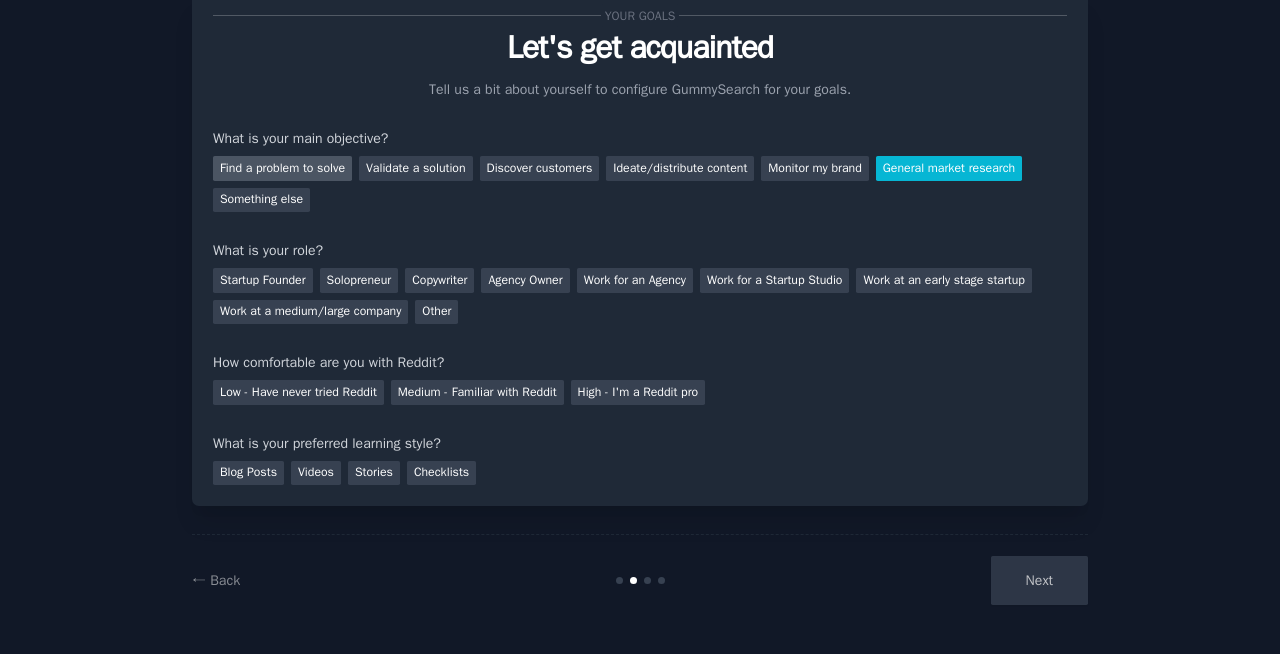 click on "Find a problem to solve" at bounding box center (282, 168) 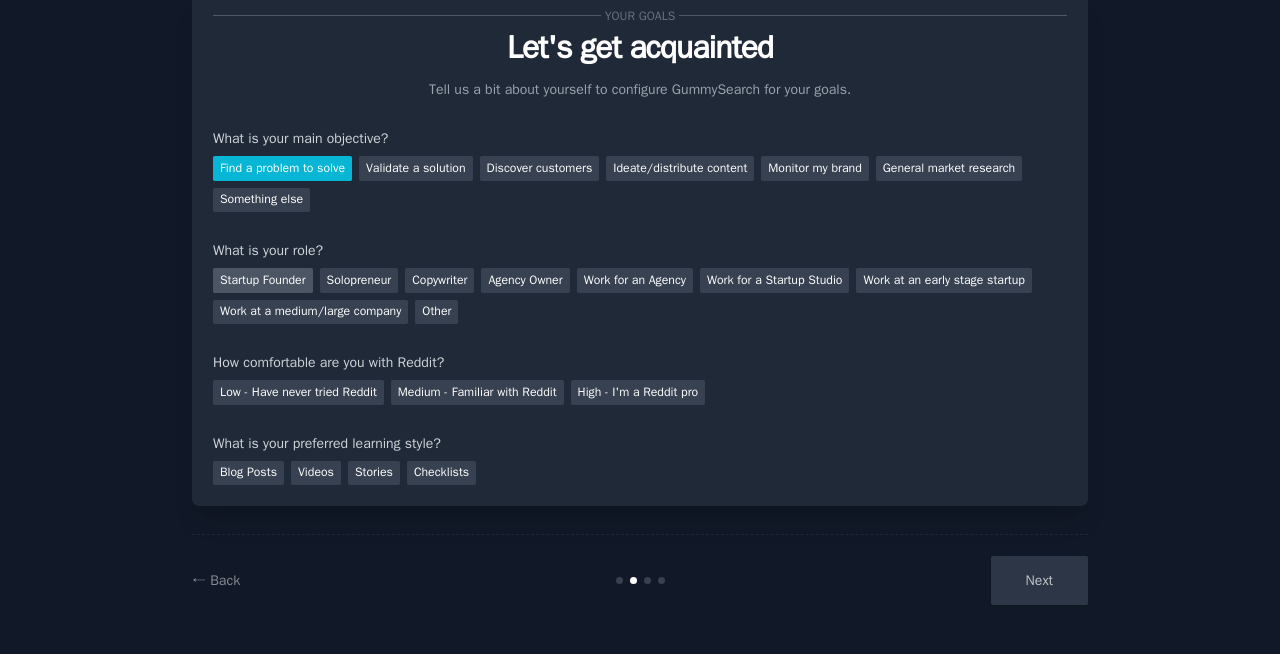 click on "Startup Founder" at bounding box center [263, 280] 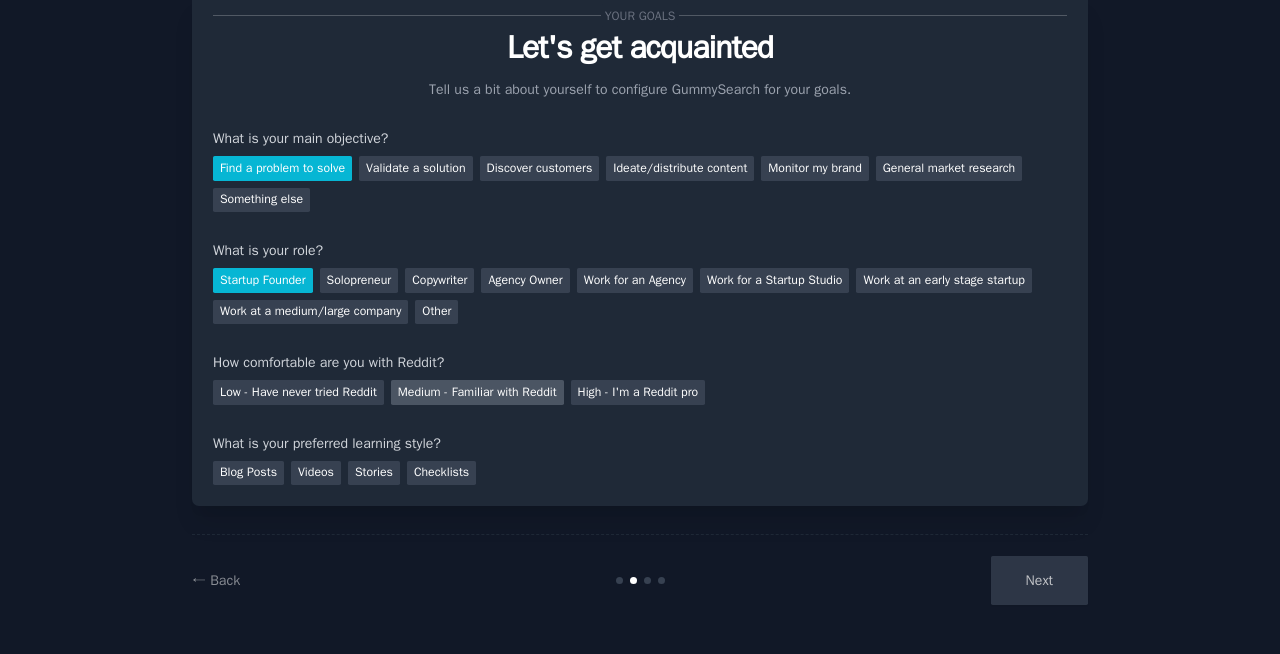 click on "Medium - Familiar with Reddit" at bounding box center [477, 392] 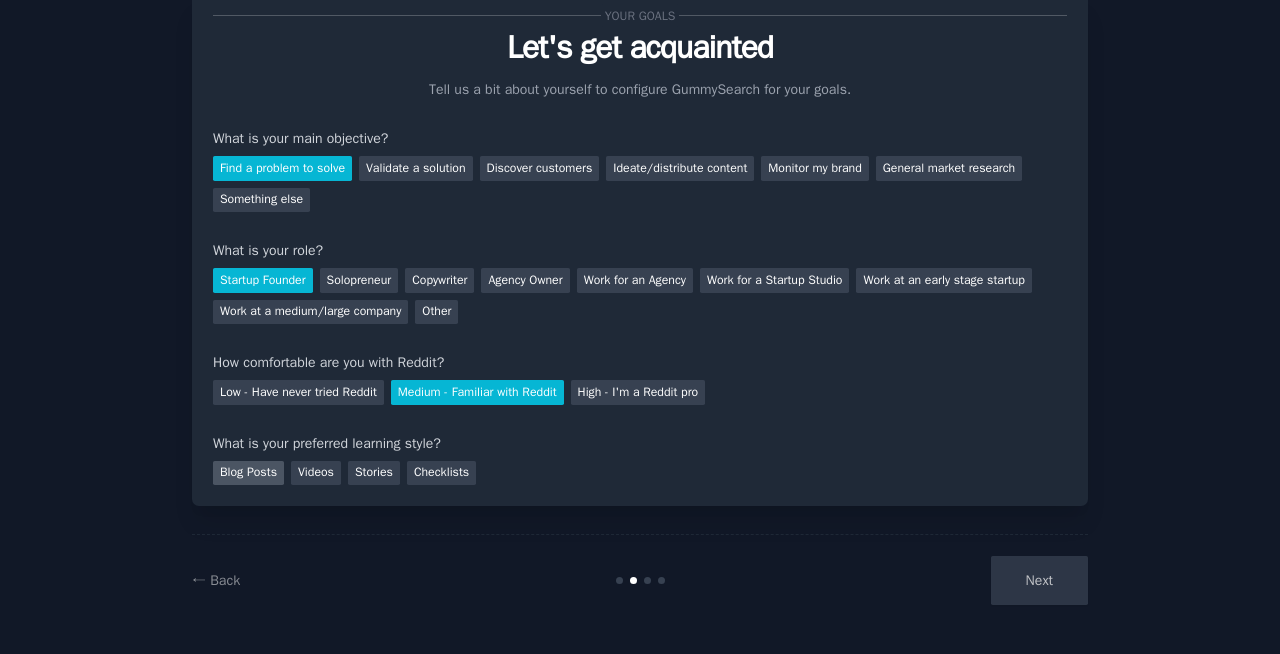 click on "Blog Posts" at bounding box center (248, 473) 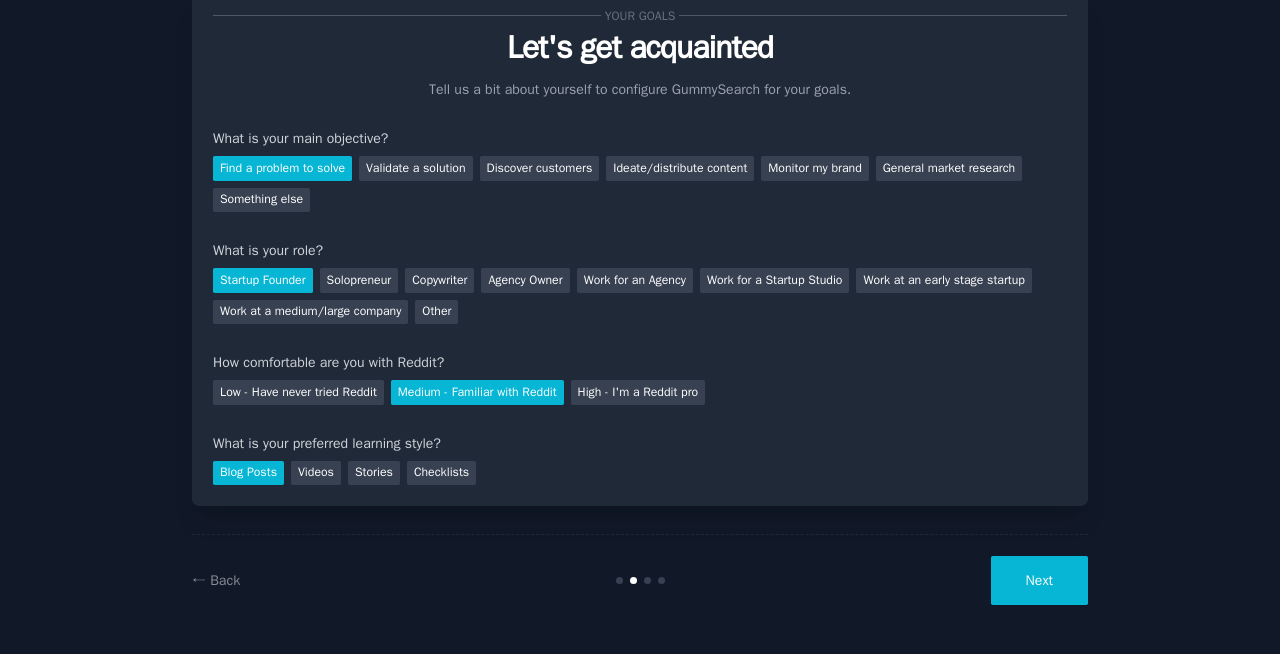 click on "Next" at bounding box center (1039, 580) 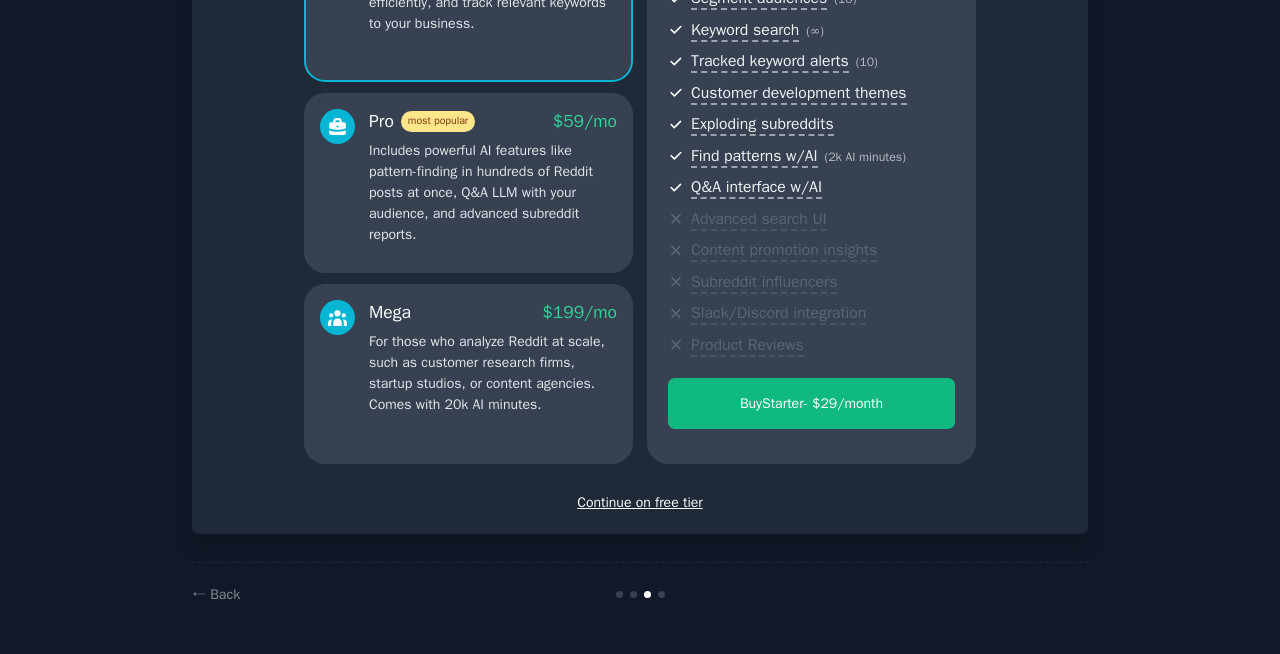 scroll, scrollTop: 274, scrollLeft: 0, axis: vertical 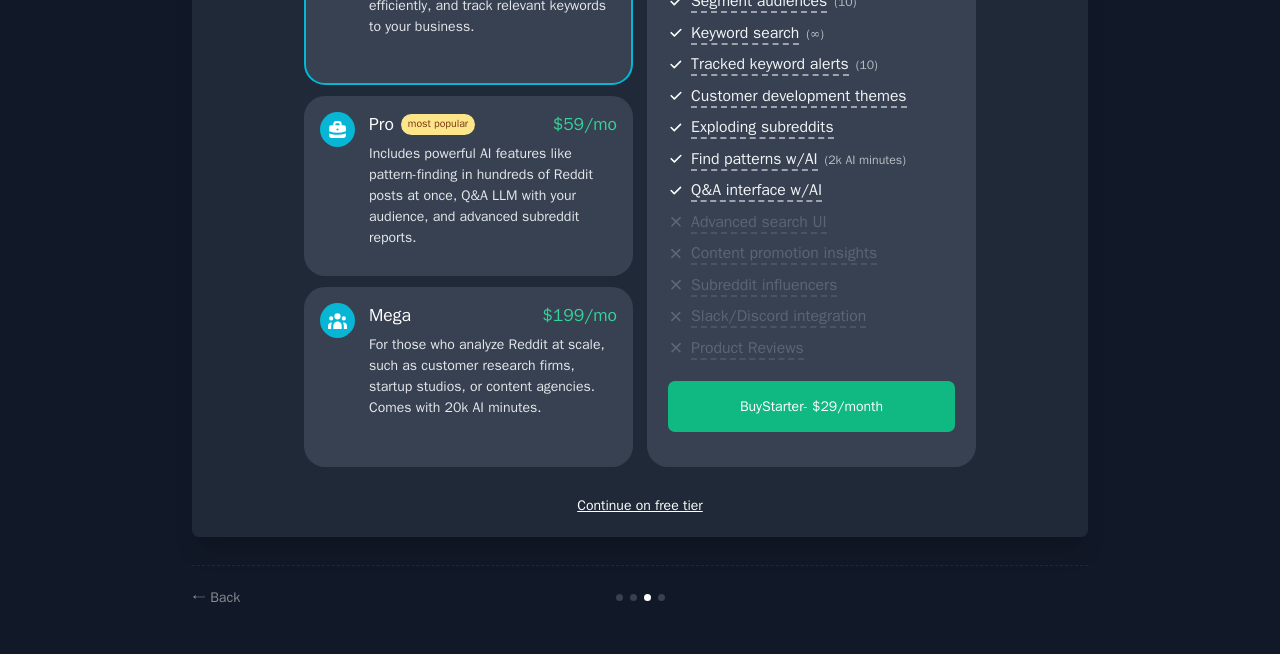 click on "Continue on free tier" at bounding box center (640, 505) 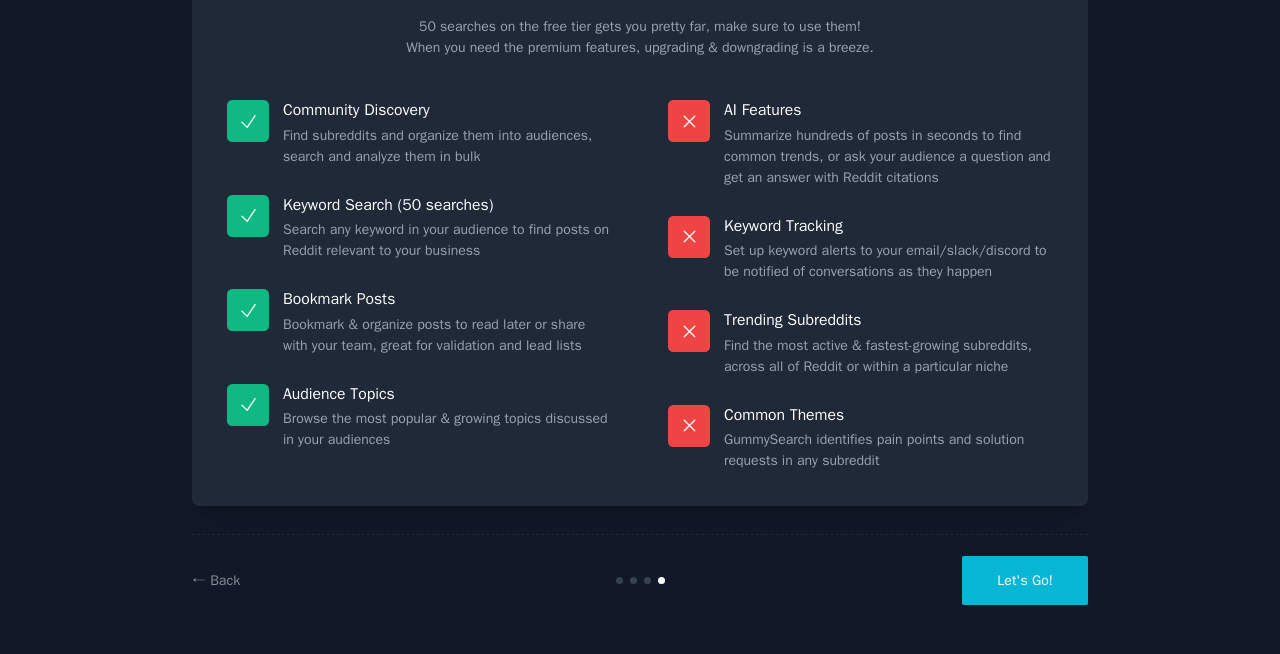 scroll, scrollTop: 125, scrollLeft: 0, axis: vertical 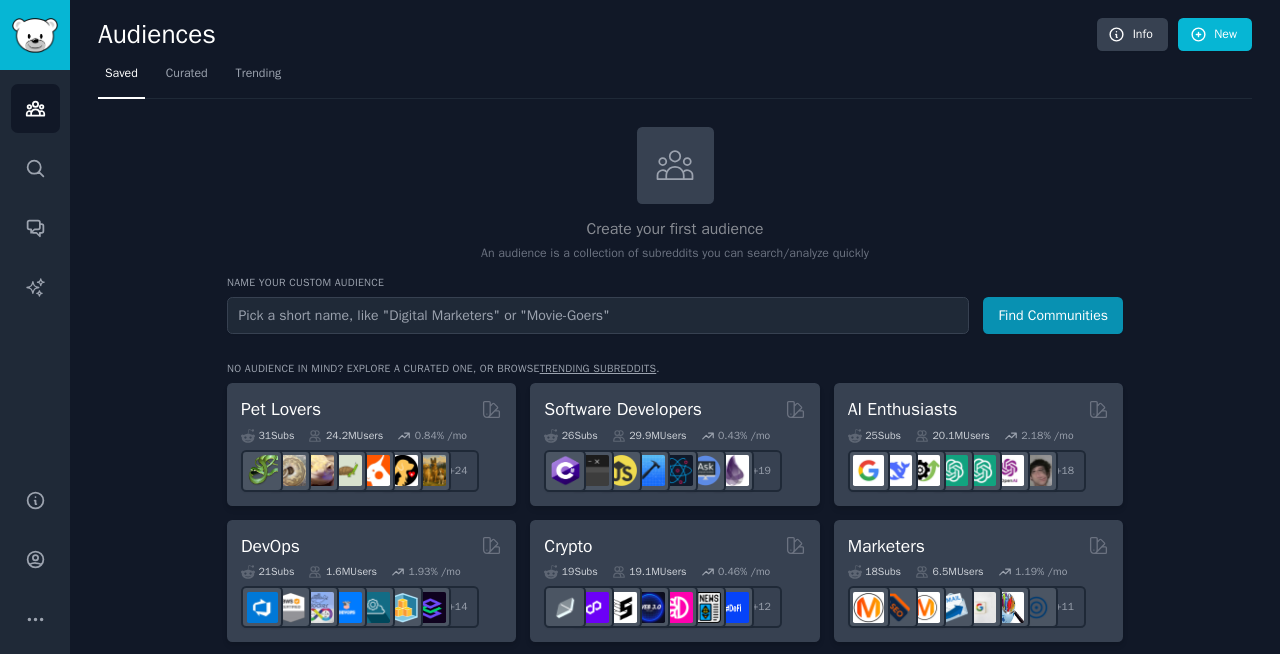 click at bounding box center [598, 315] 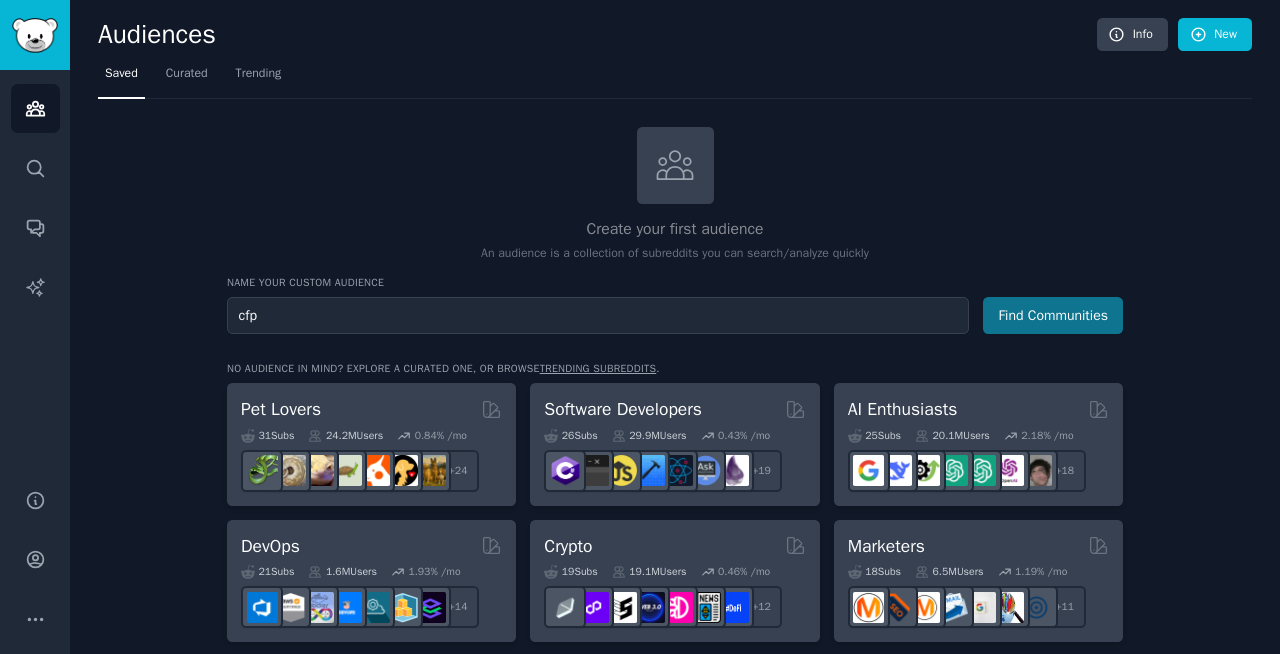 type on "cfp" 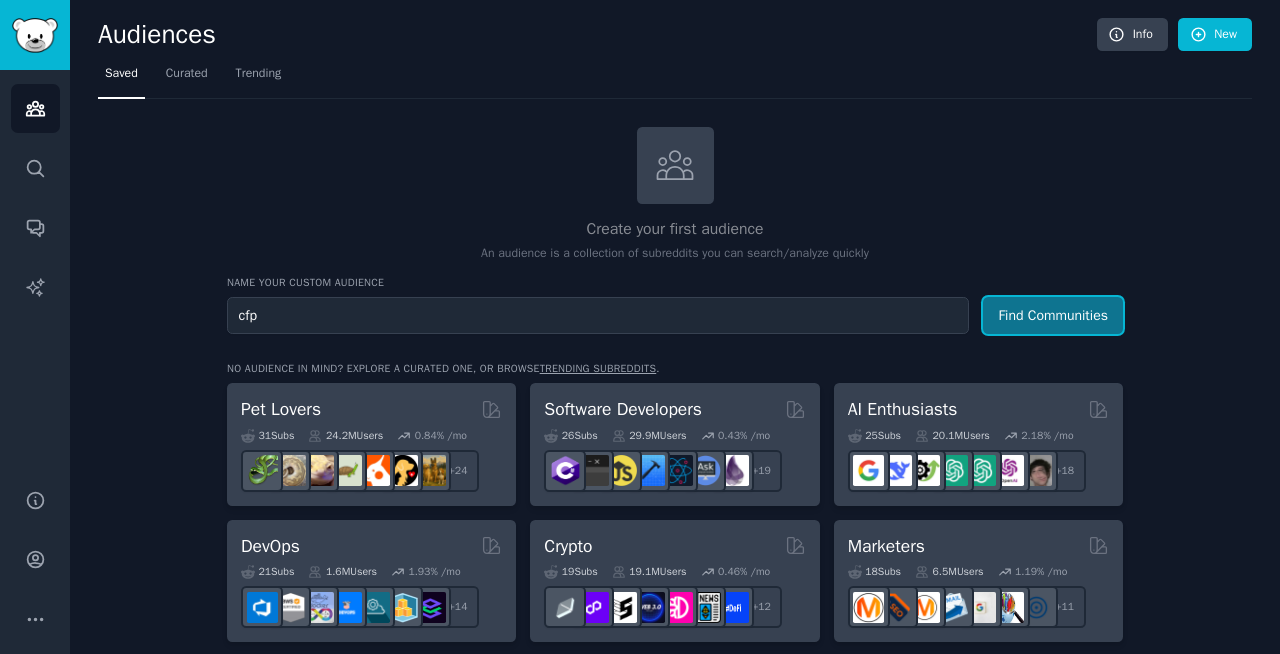 click on "Find Communities" at bounding box center (1053, 315) 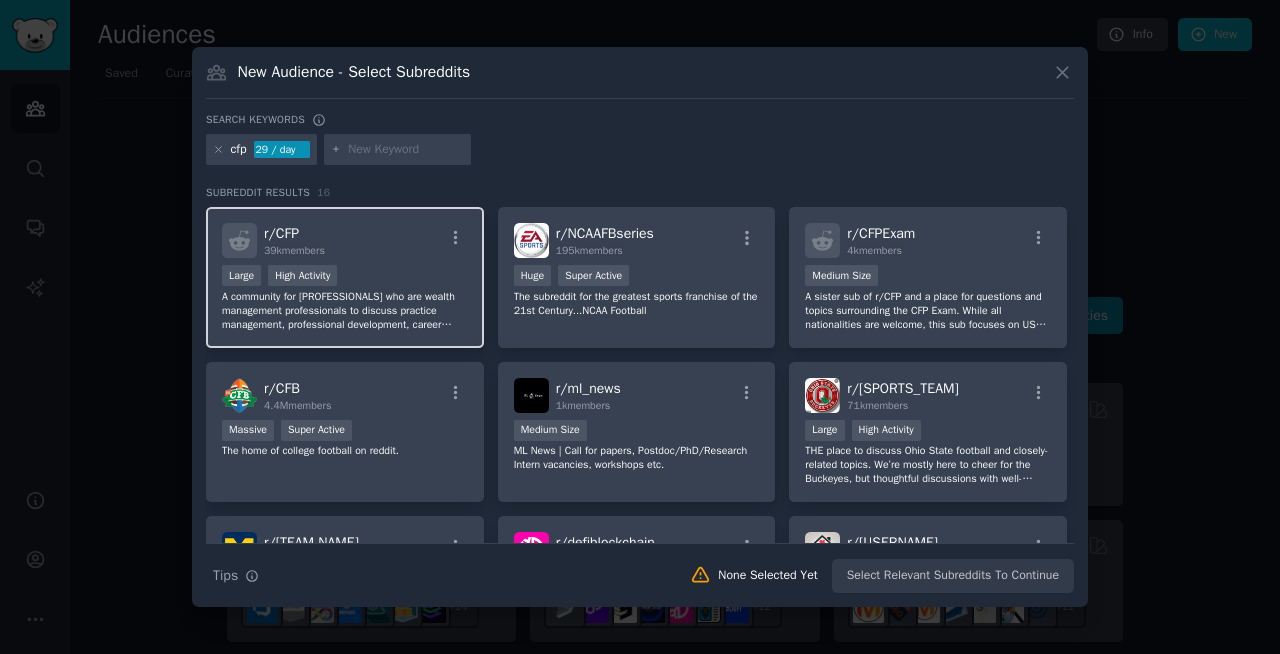 click on "Large High Activity" at bounding box center [345, 277] 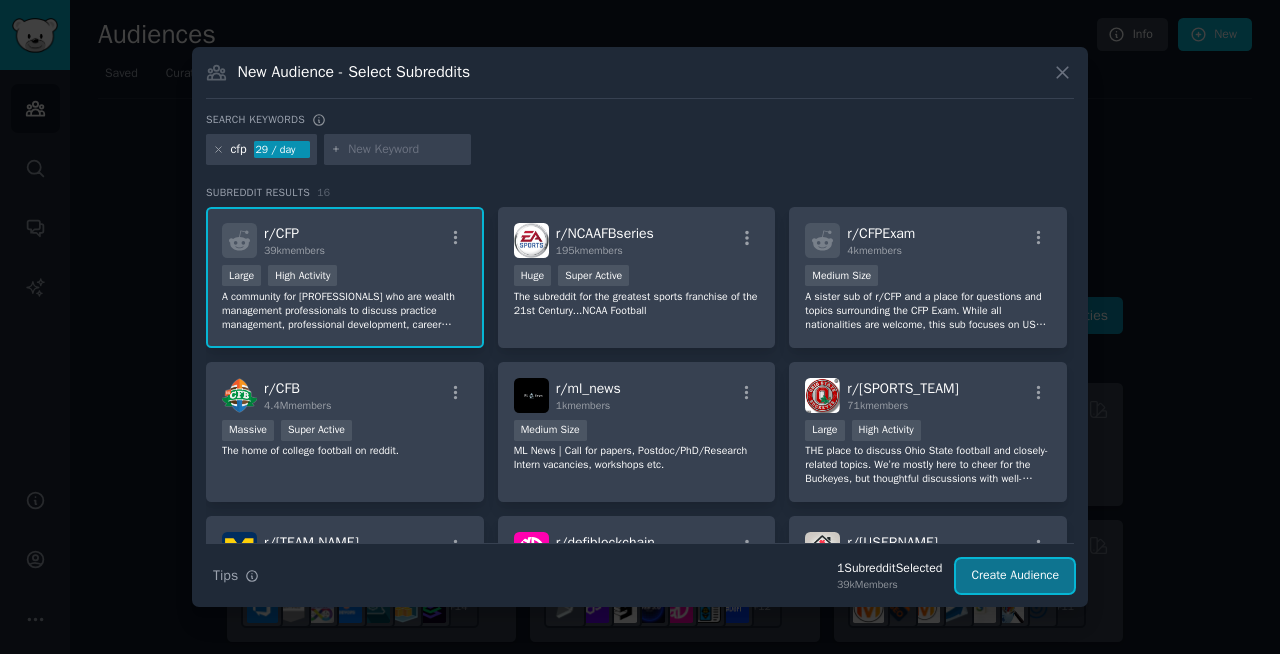 click on "Create Audience" at bounding box center [1015, 576] 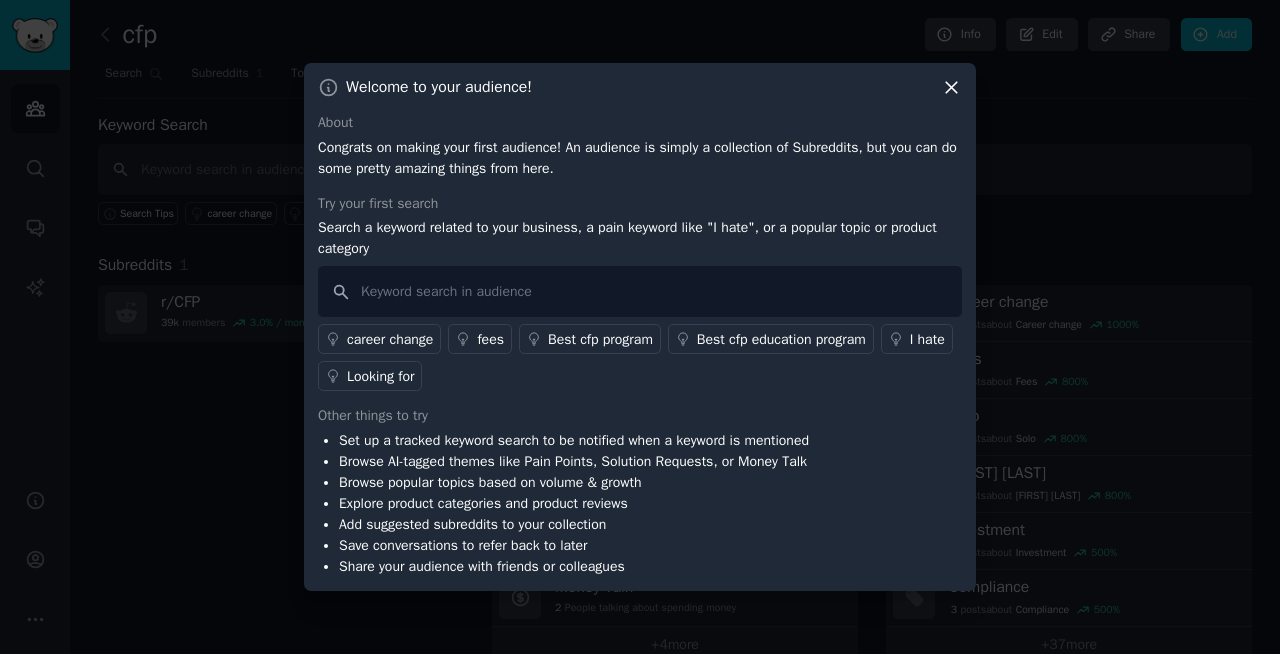 type 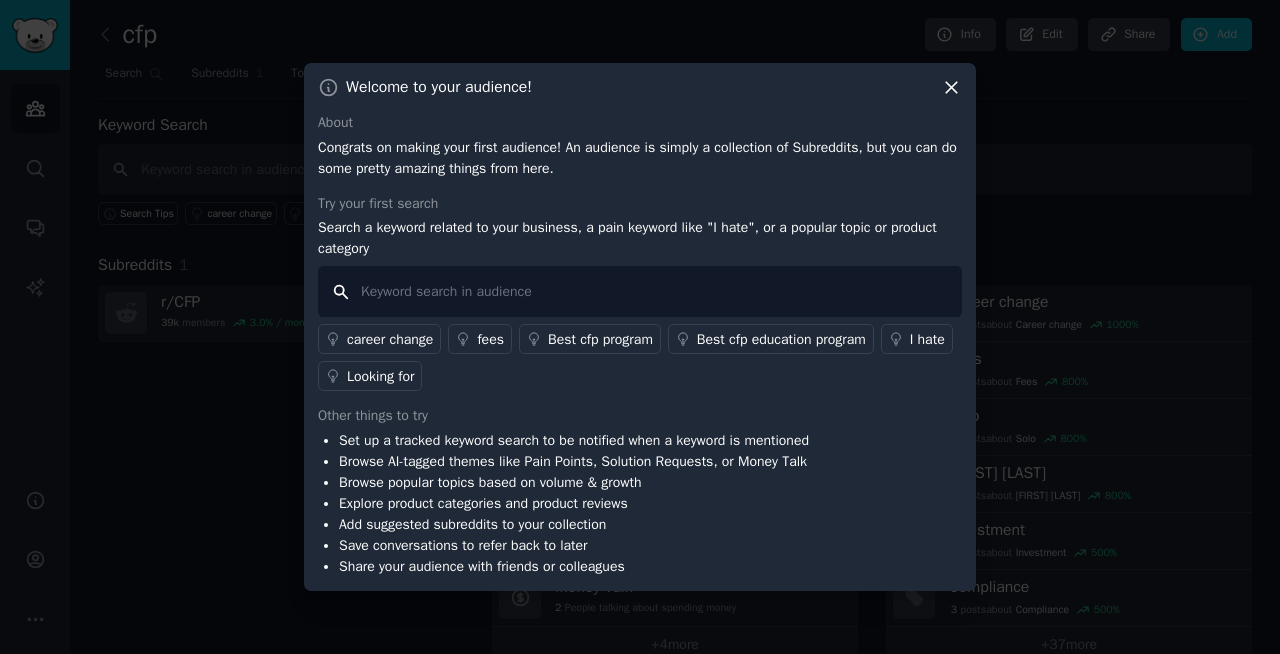 click at bounding box center [640, 291] 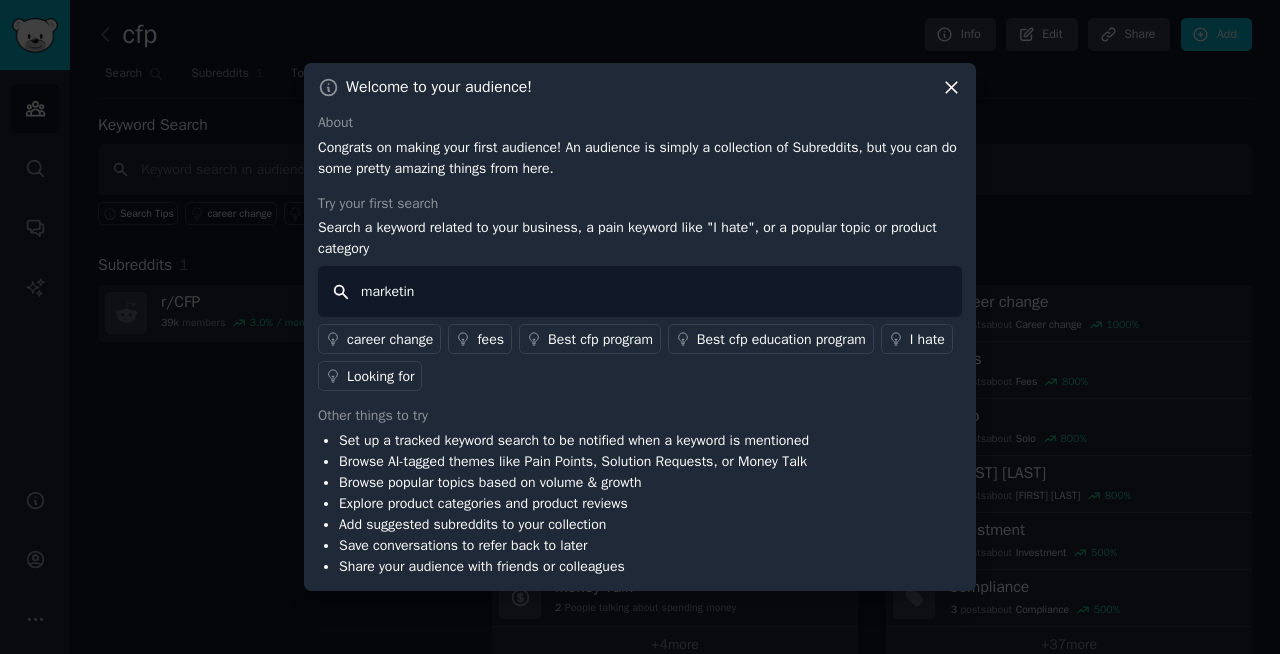 type on "marketing" 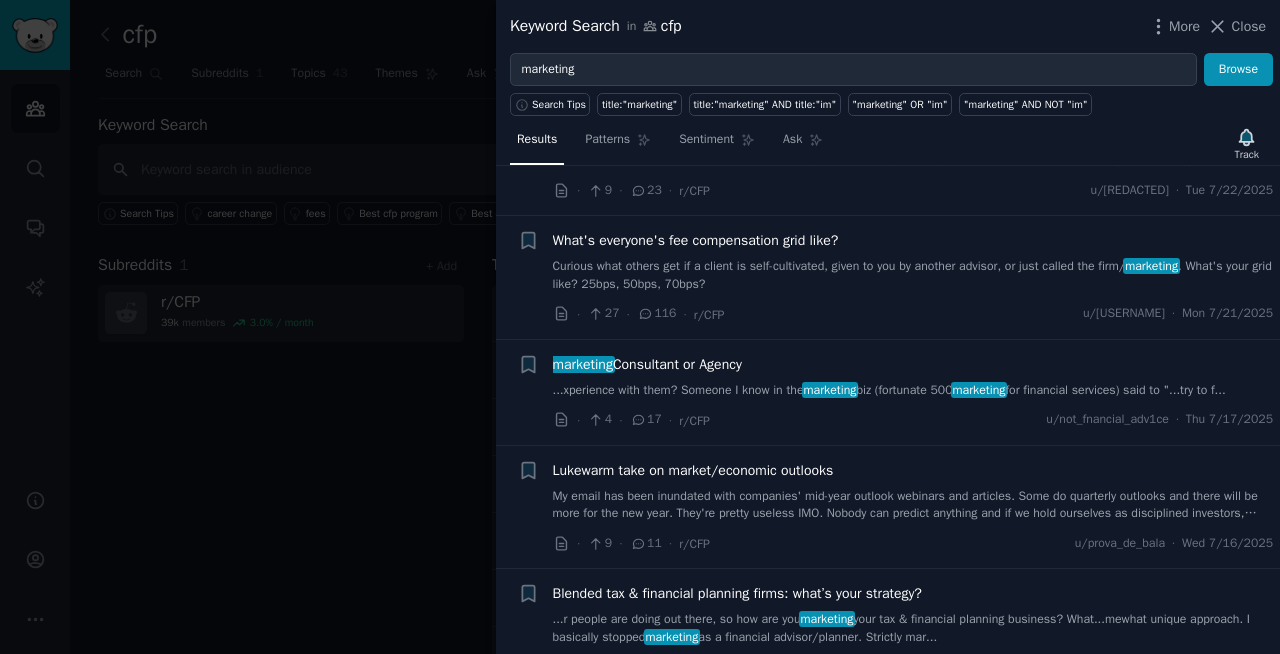 scroll, scrollTop: 842, scrollLeft: 0, axis: vertical 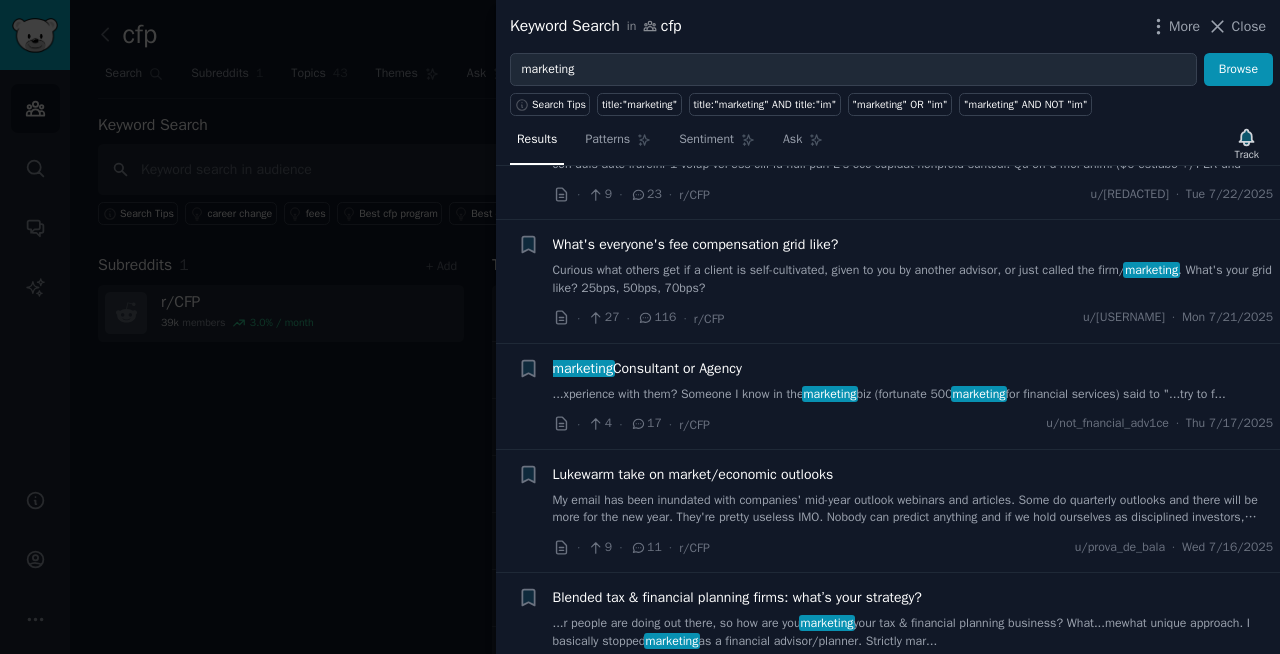 click on "marketing Consultant or Agency" at bounding box center (913, 368) 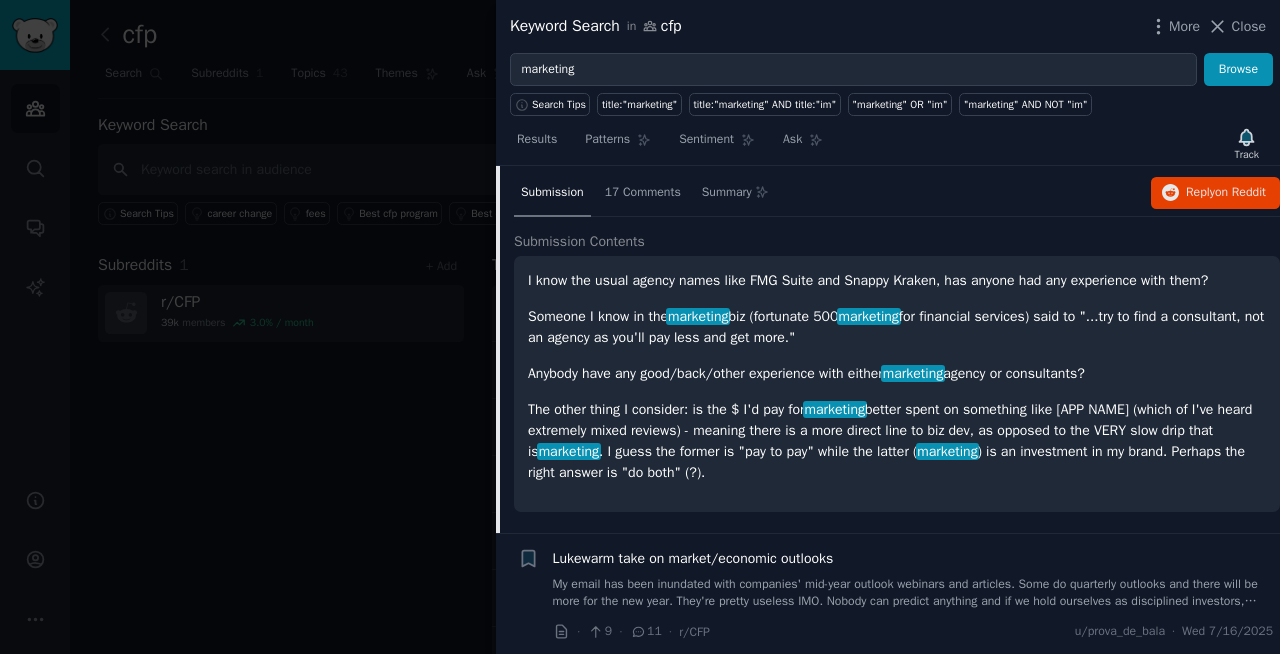 scroll, scrollTop: 1123, scrollLeft: 0, axis: vertical 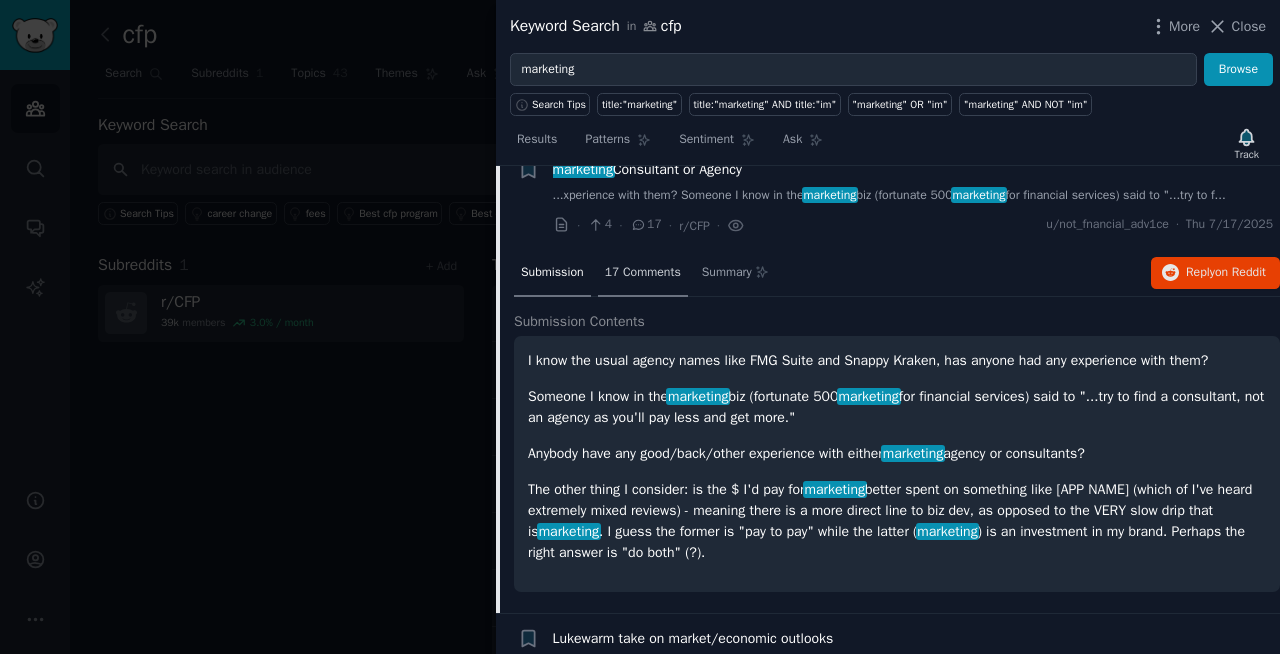 click on "17 Comments" at bounding box center (643, 273) 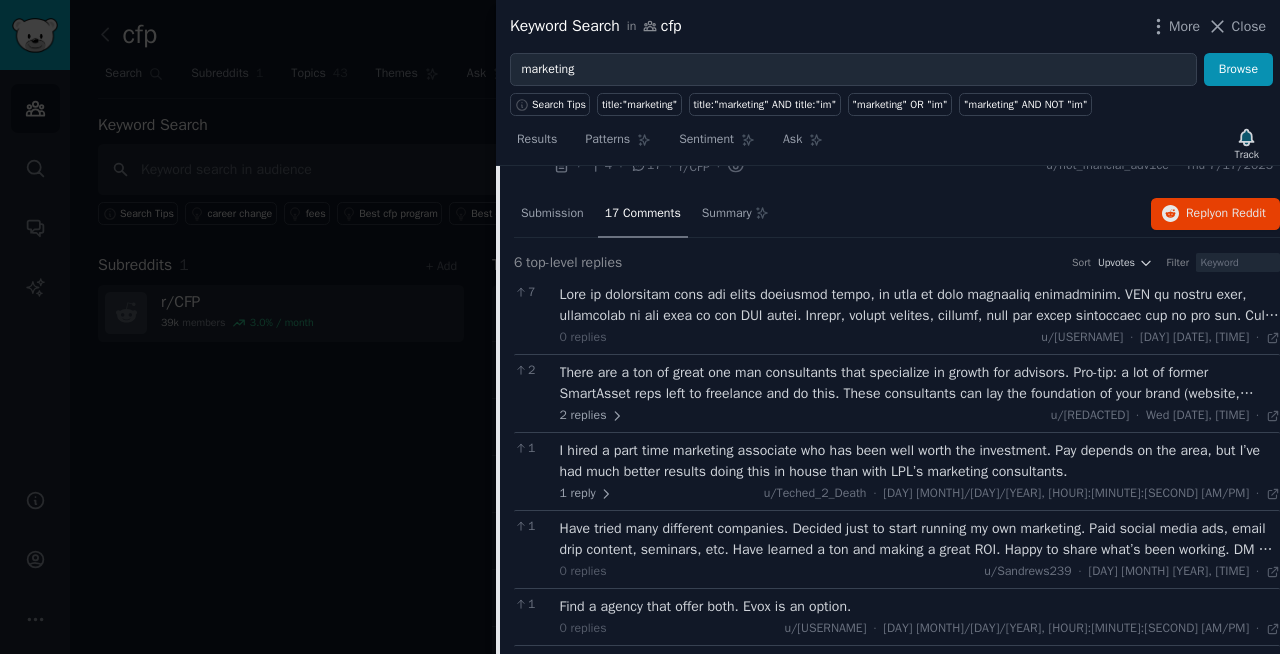 scroll, scrollTop: 1103, scrollLeft: 0, axis: vertical 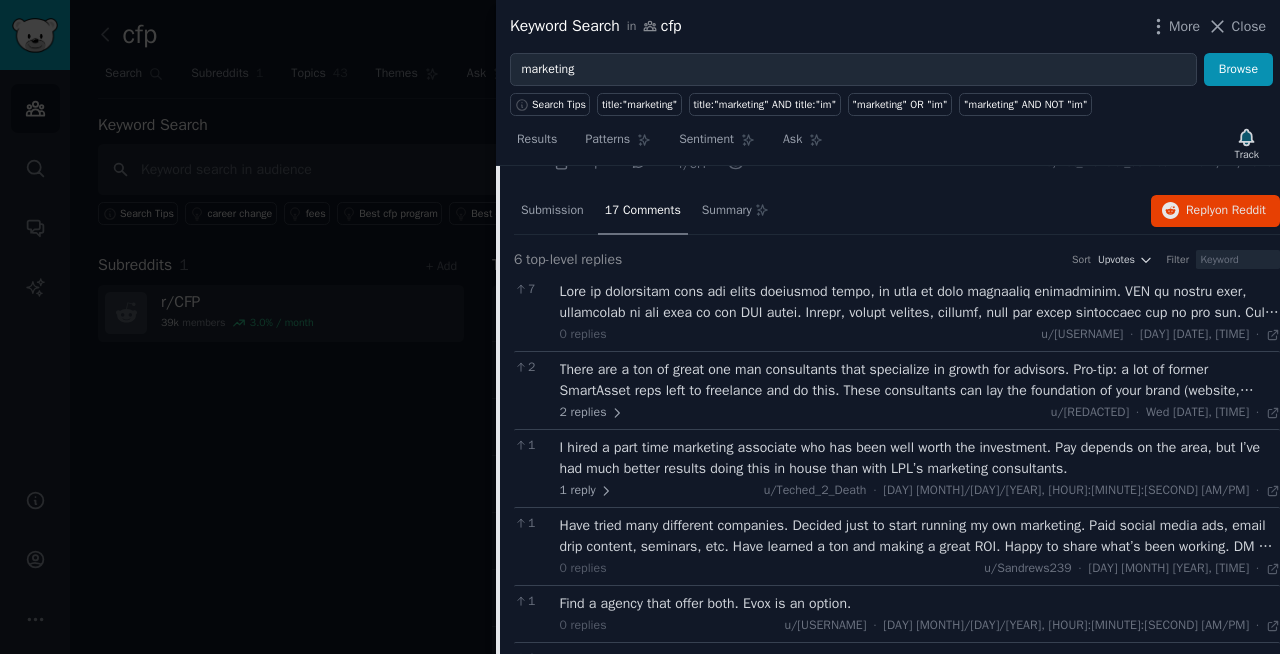 click at bounding box center [920, 302] 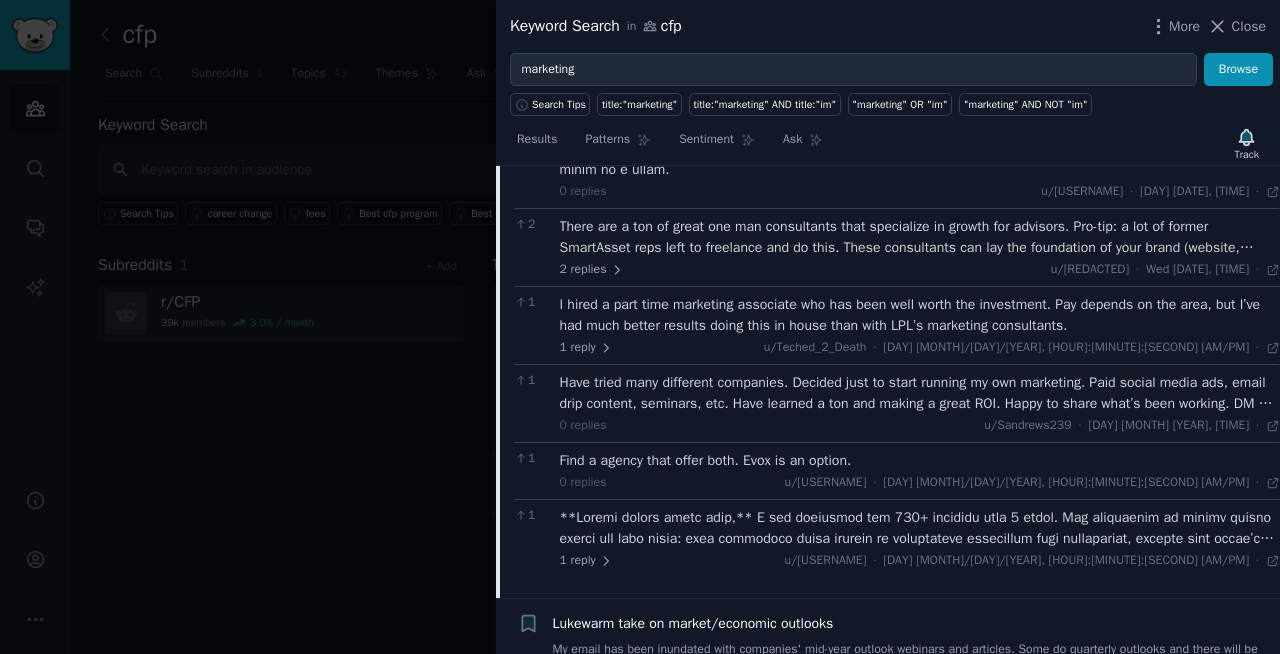 scroll, scrollTop: 1525, scrollLeft: 0, axis: vertical 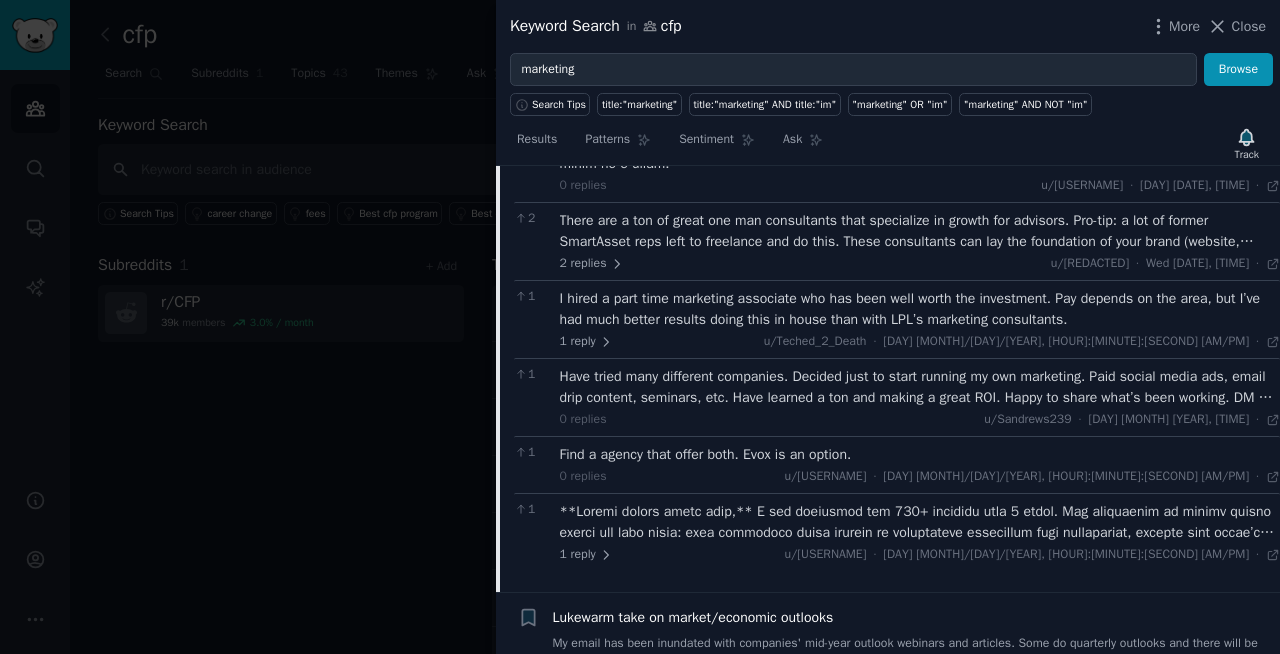 click on "Have tried many different companies. Decided just to start running my own marketing. Paid social media ads, email drip content, seminars, etc. Have learned a ton and making a great ROI. Happy to share what’s been working. DM me if ya want." at bounding box center (920, 387) 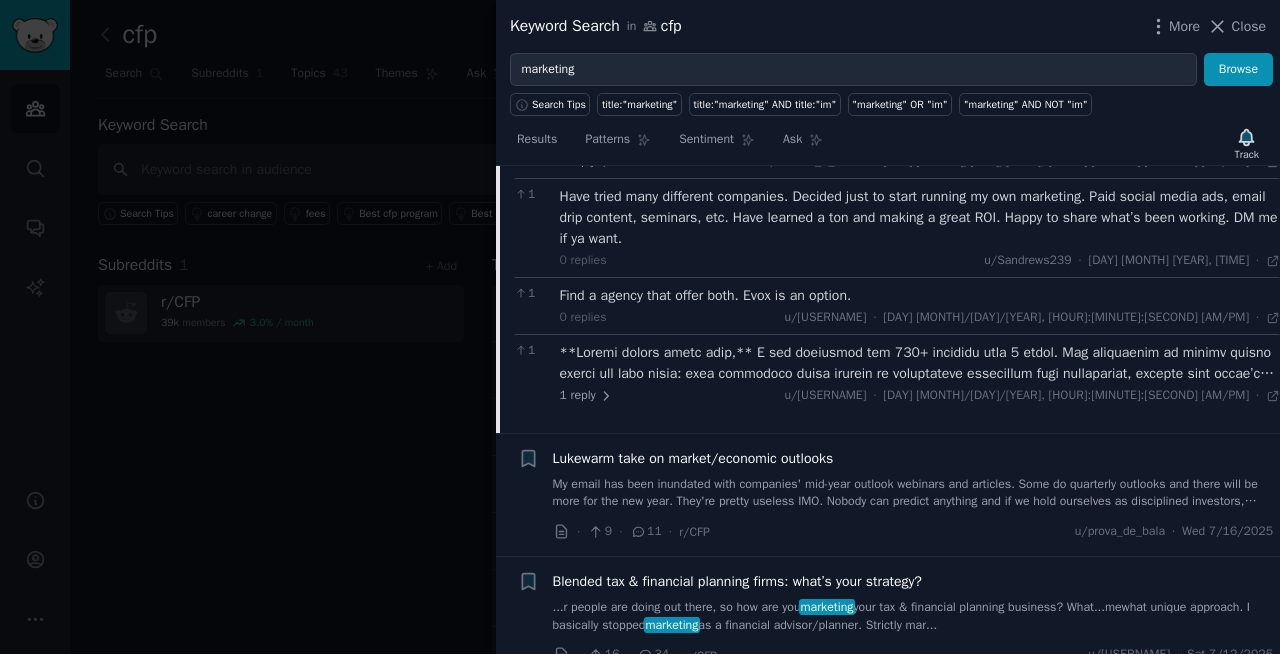 scroll, scrollTop: 1703, scrollLeft: 0, axis: vertical 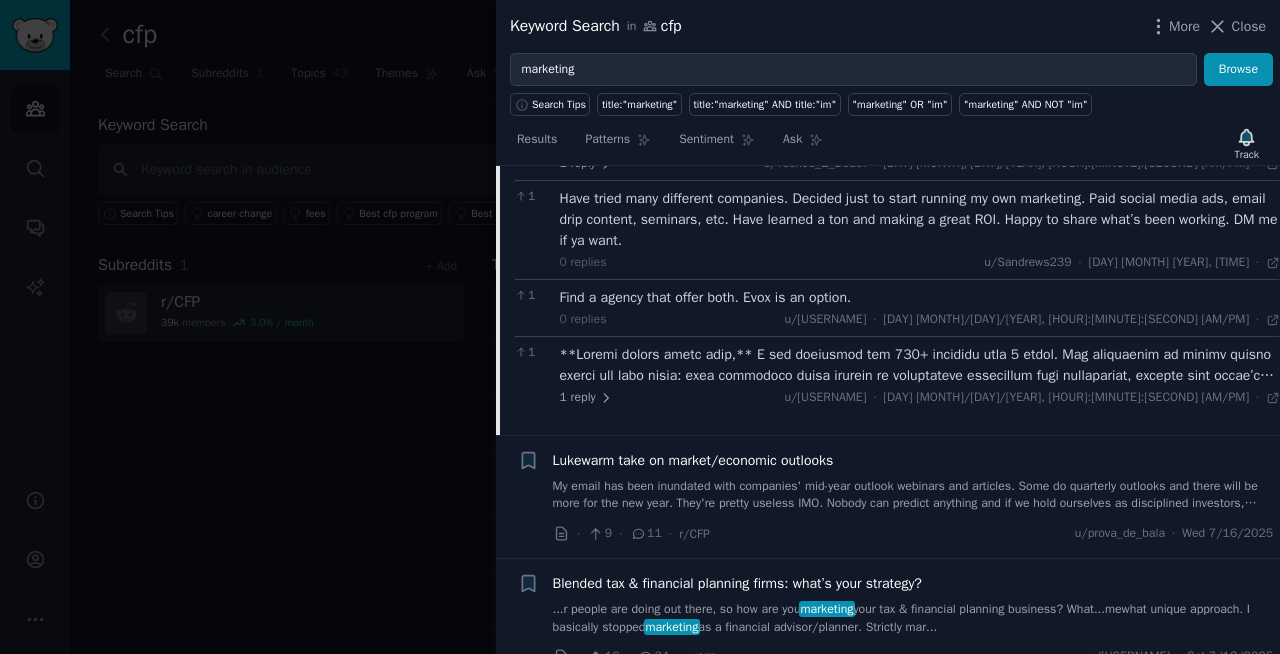 click on "Find a agency that offer both. Evox is an option." at bounding box center [920, 297] 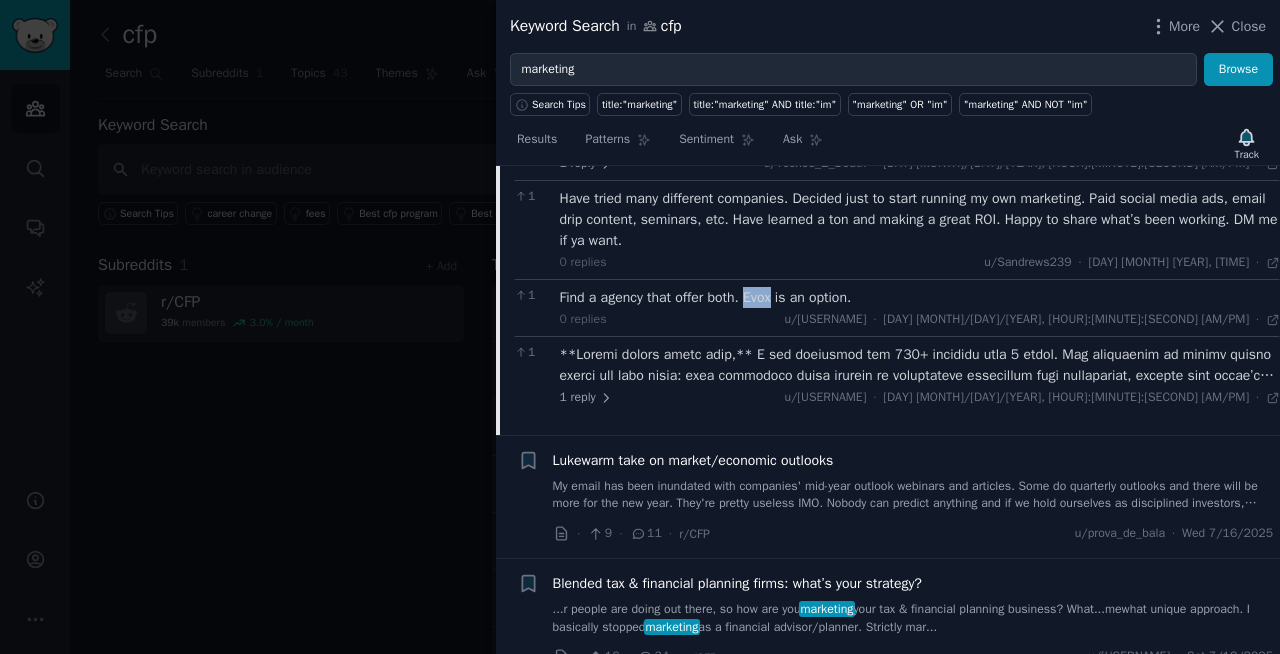 click on "Find a agency that offer both. Evox is an option." at bounding box center (920, 297) 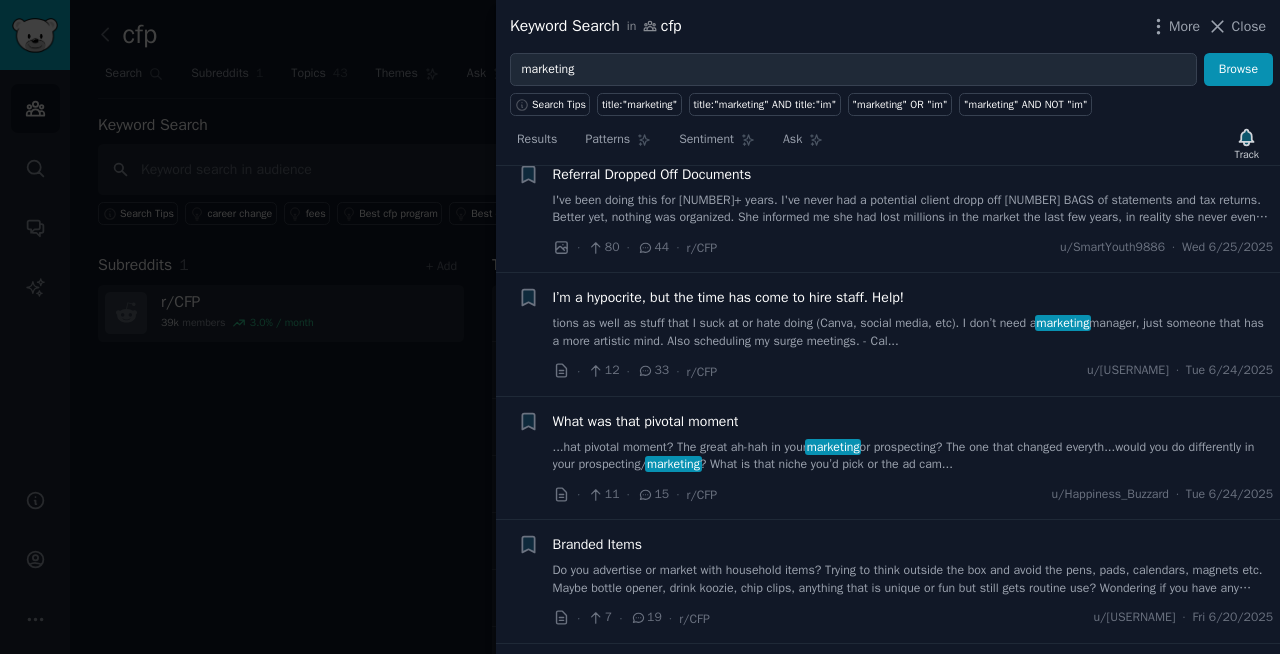 scroll, scrollTop: 2980, scrollLeft: 0, axis: vertical 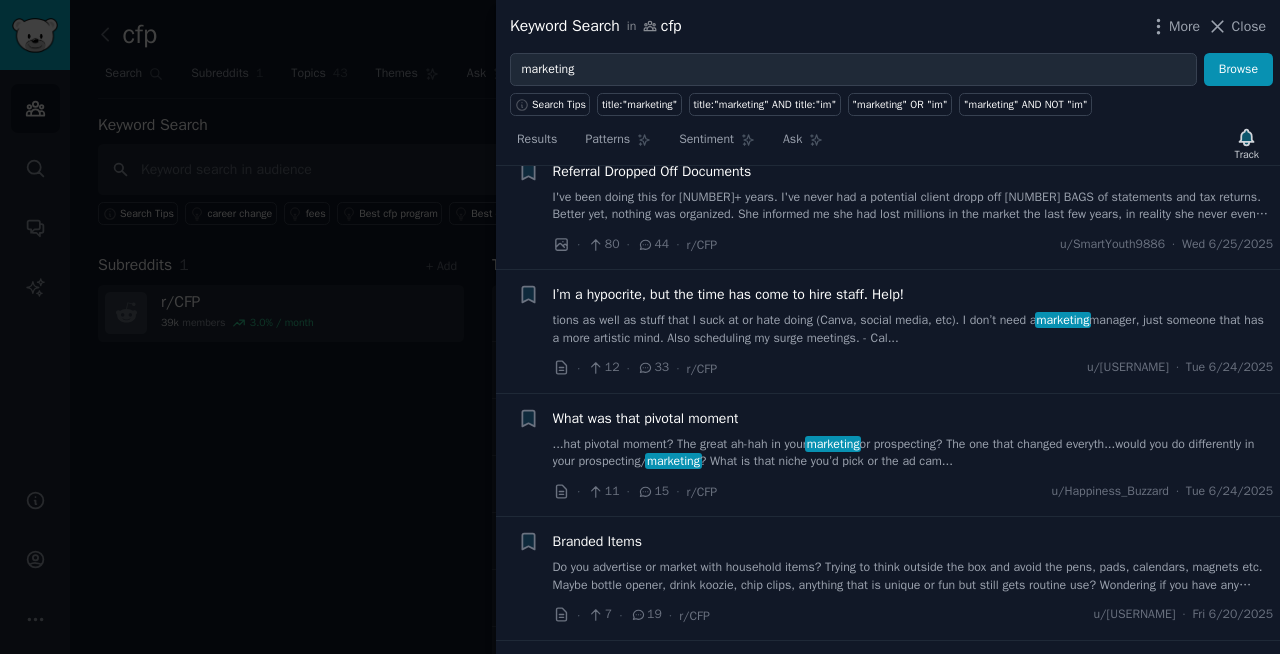 click on "...tions as well as stuff that I suck at or hate doing (Canva, social media, etc). I don’t need a marketing manager, just someone that has a more artistic mind. Also scheduling my surge meetings.
- Cal..." at bounding box center [913, 329] 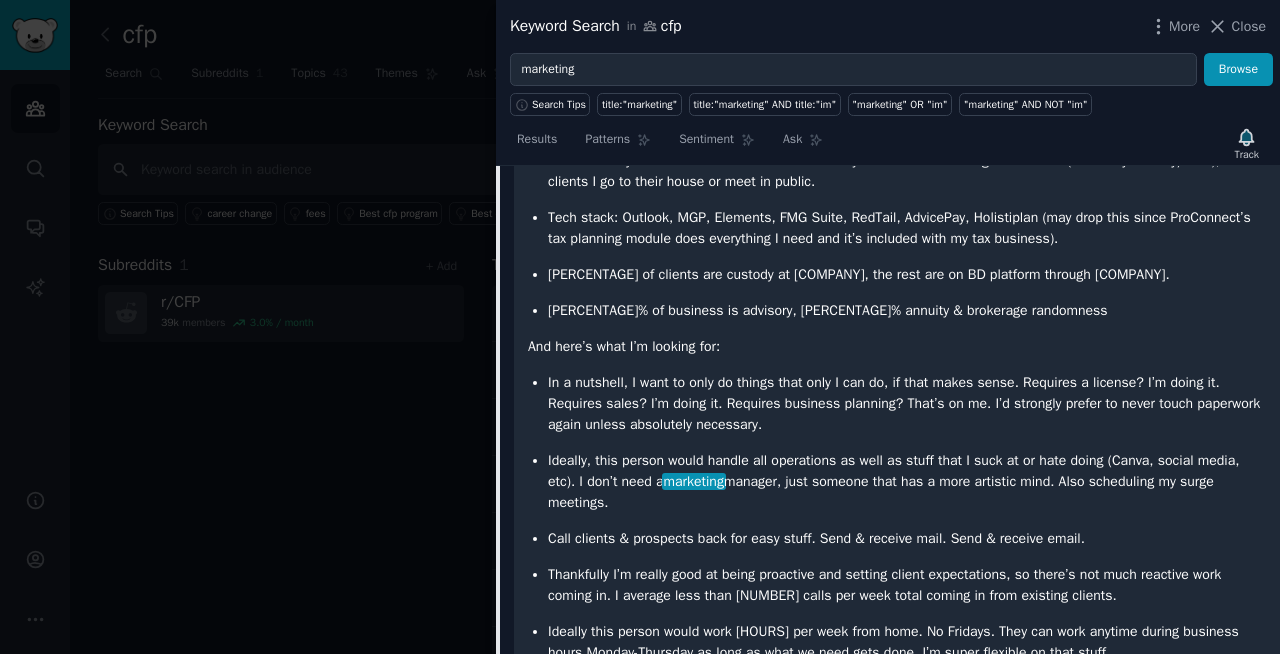 scroll, scrollTop: 2905, scrollLeft: 0, axis: vertical 